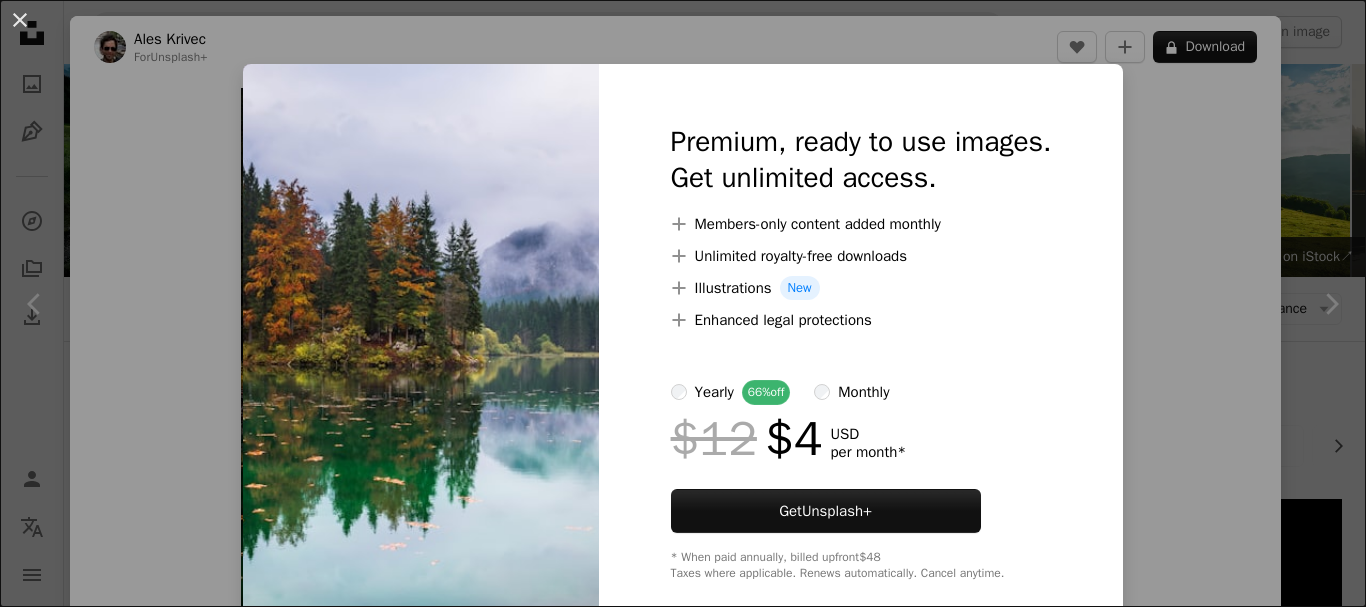 scroll, scrollTop: 600, scrollLeft: 0, axis: vertical 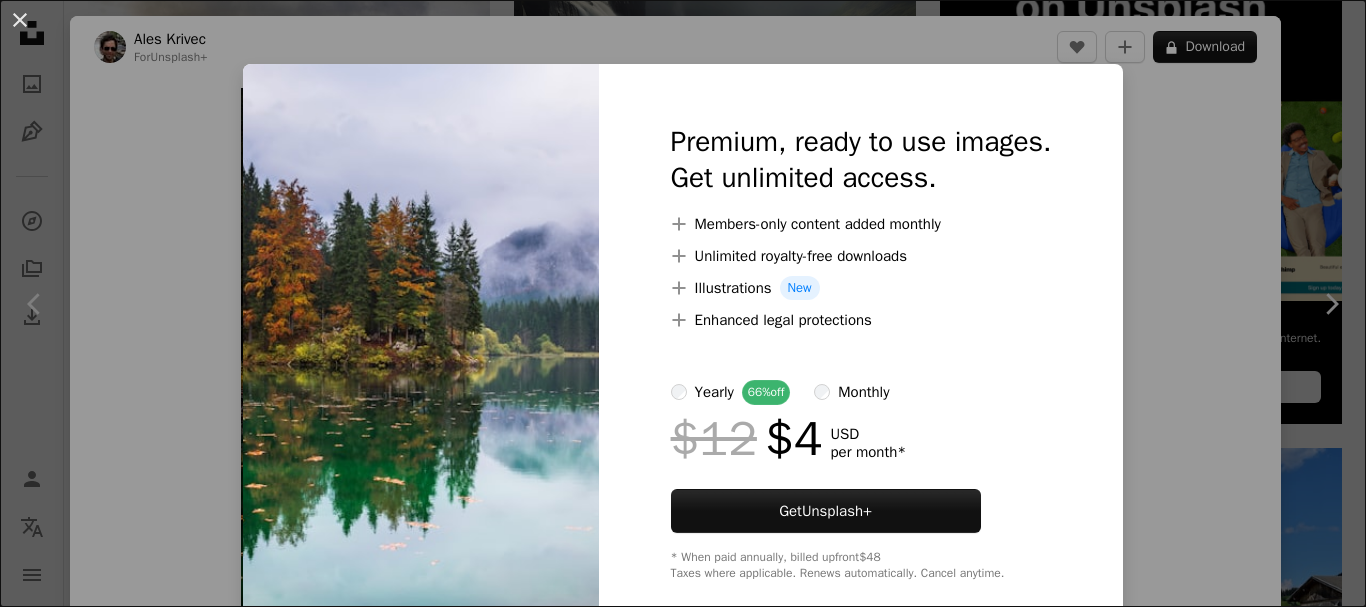 click on "An X shape Premium, ready to use images. Get unlimited access. A plus sign Members-only content added monthly A plus sign Unlimited royalty-free downloads A plus sign Illustrations  New A plus sign Enhanced legal protections yearly 66%  off monthly $12   $4 USD per month * Get  Unsplash+ * When paid annually, billed upfront  $48 Taxes where applicable. Renews automatically. Cancel anytime." at bounding box center (683, 303) 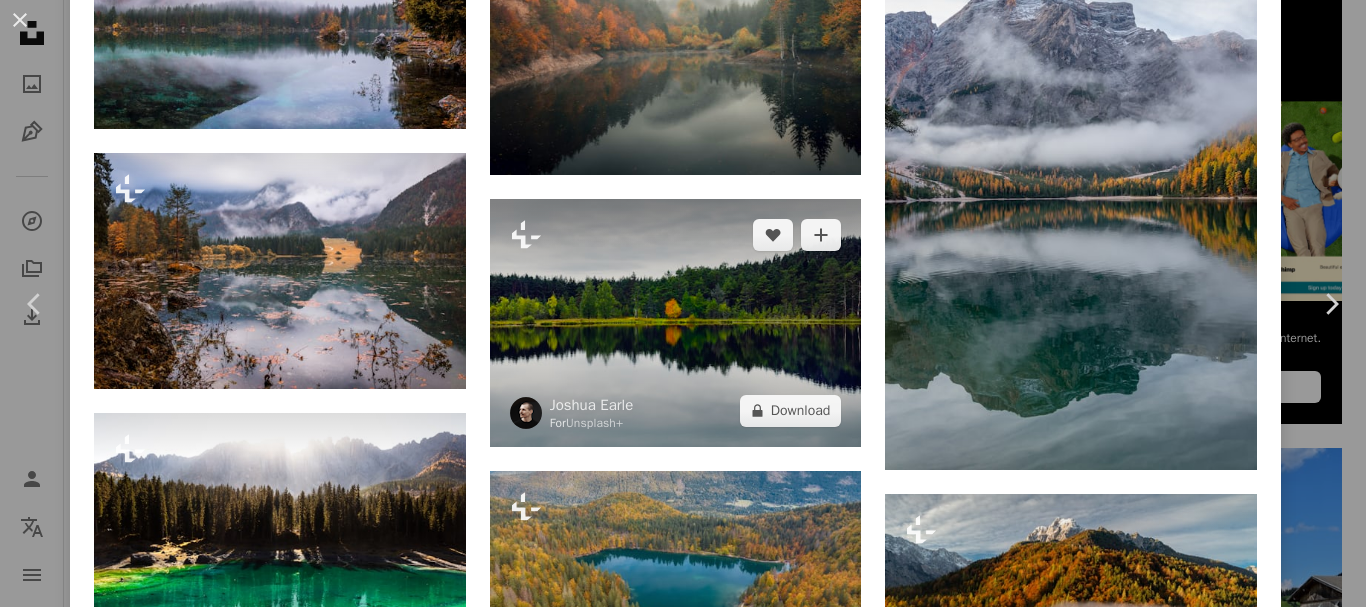 scroll, scrollTop: 1200, scrollLeft: 0, axis: vertical 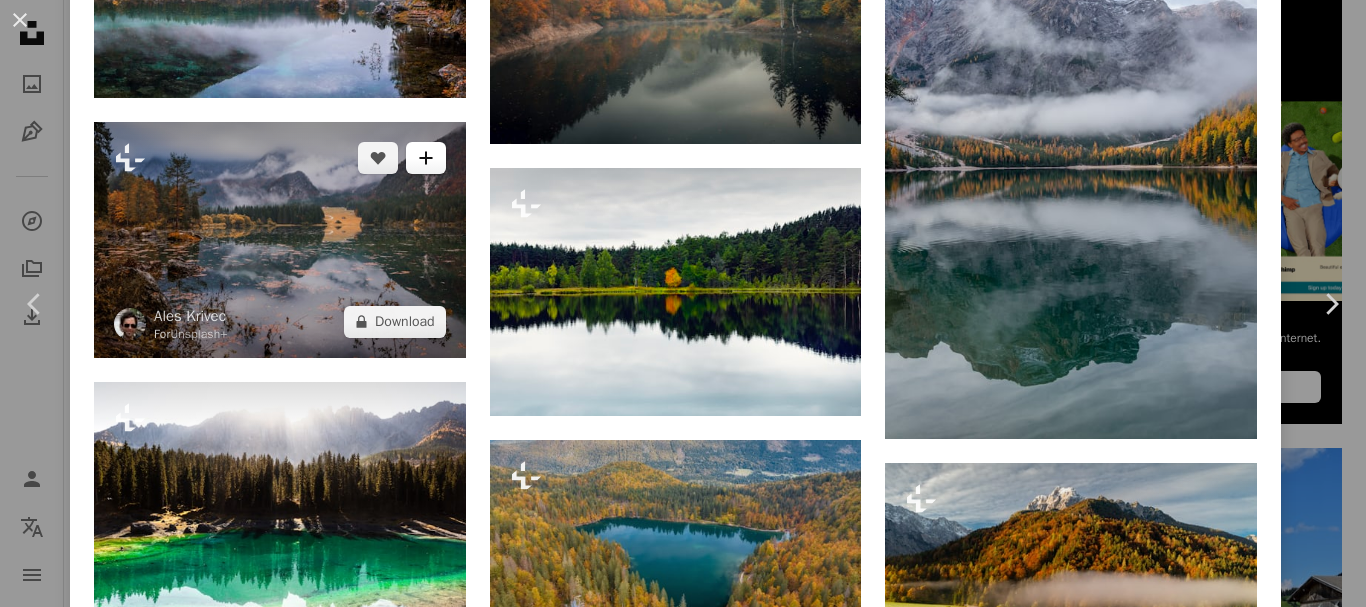click on "A plus sign" at bounding box center (426, 158) 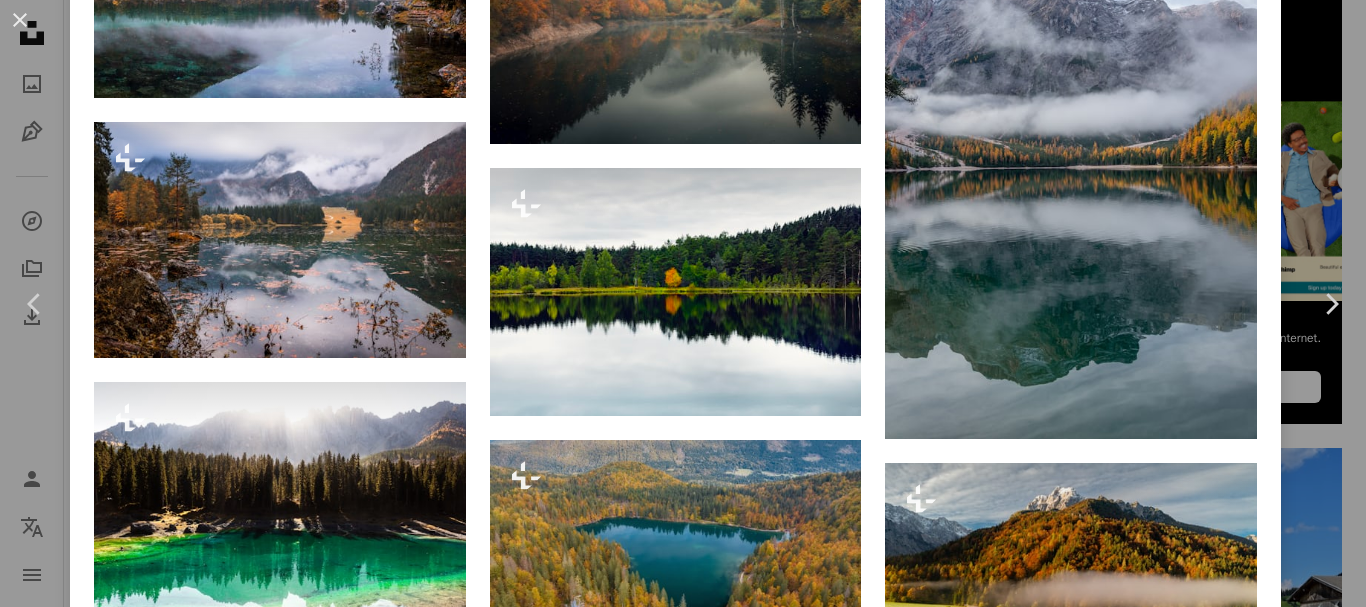 click on "First name" at bounding box center (710, 7548) 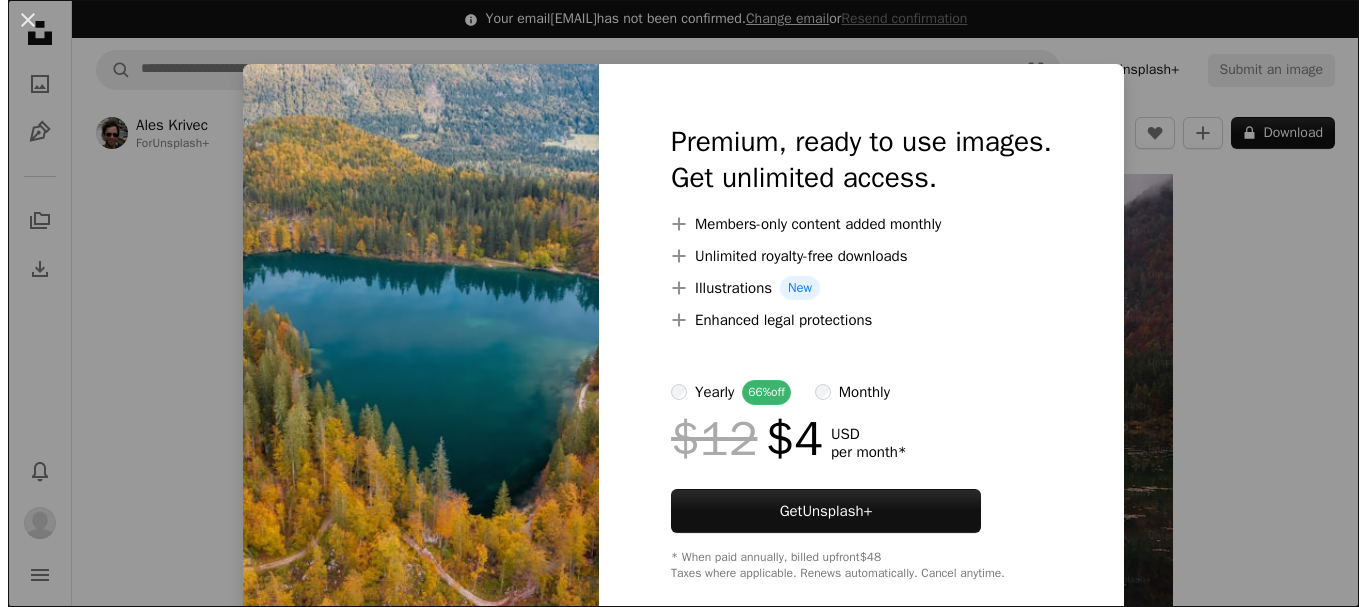 scroll, scrollTop: 1800, scrollLeft: 0, axis: vertical 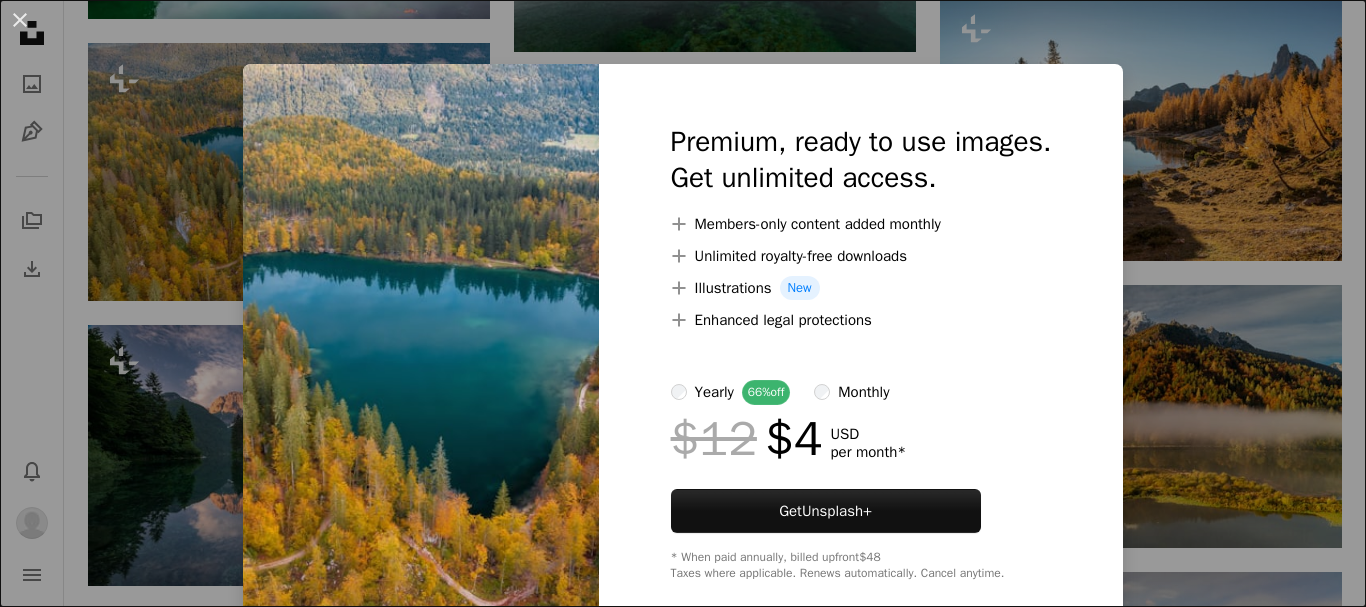 click on "An X shape Premium, ready to use images. Get unlimited access. A plus sign Members-only content added monthly A plus sign Unlimited royalty-free downloads A plus sign Illustrations  New A plus sign Enhanced legal protections yearly 66%  off monthly $12   $4 USD per month * Get  Unsplash+ * When paid annually, billed upfront  $48 Taxes where applicable. Renews automatically. Cancel anytime." at bounding box center (683, 303) 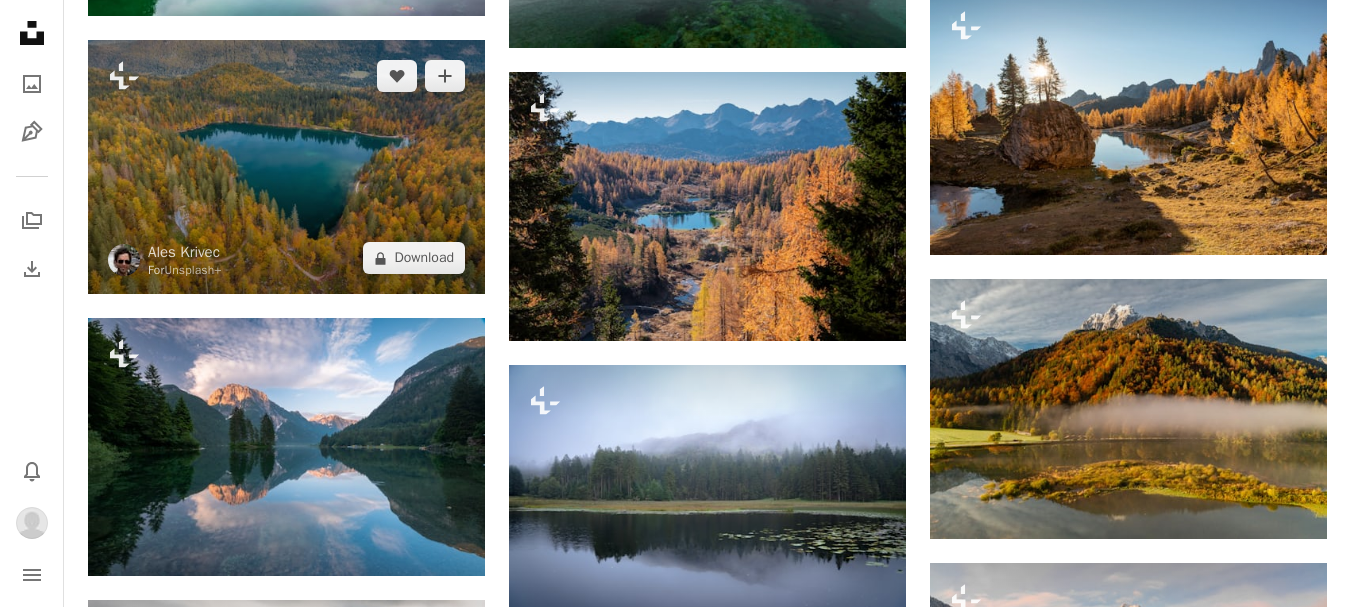 click at bounding box center [286, 167] 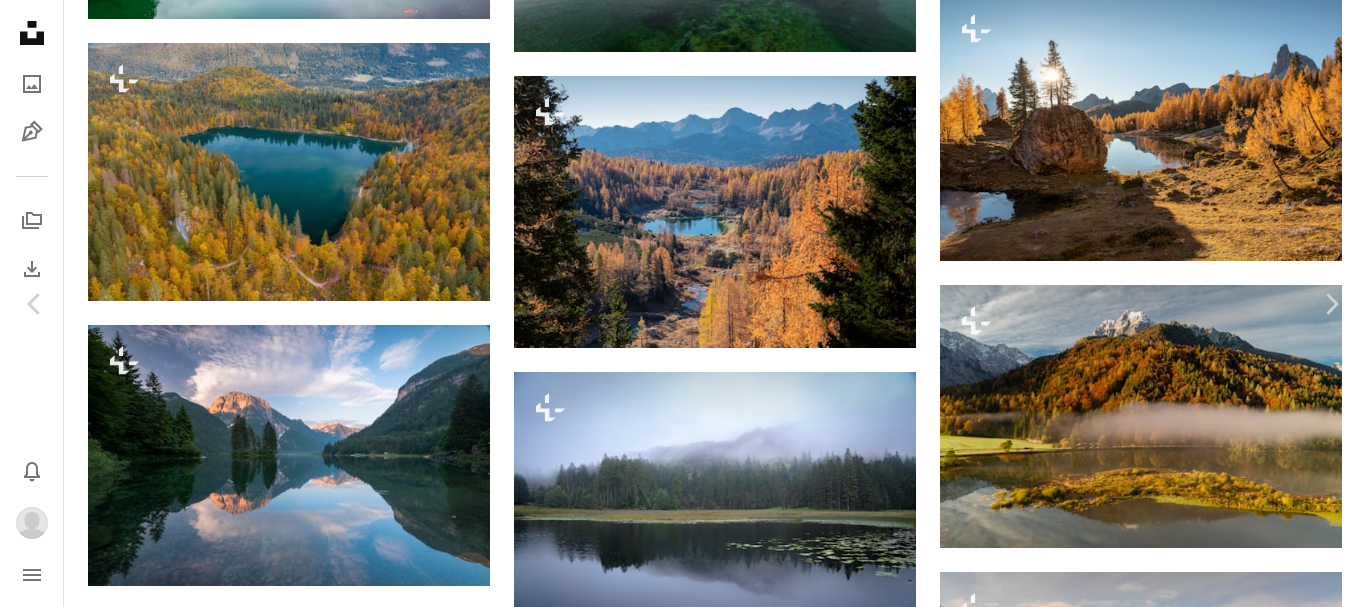 scroll, scrollTop: 100, scrollLeft: 0, axis: vertical 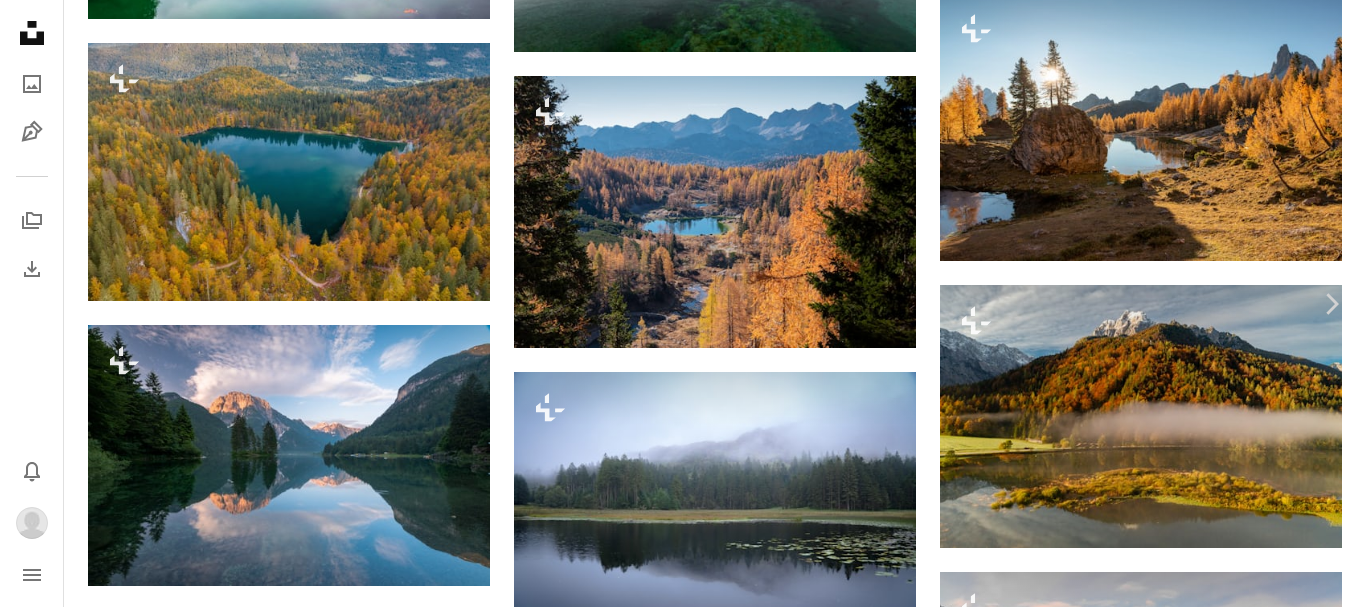 click on "Chevron left" 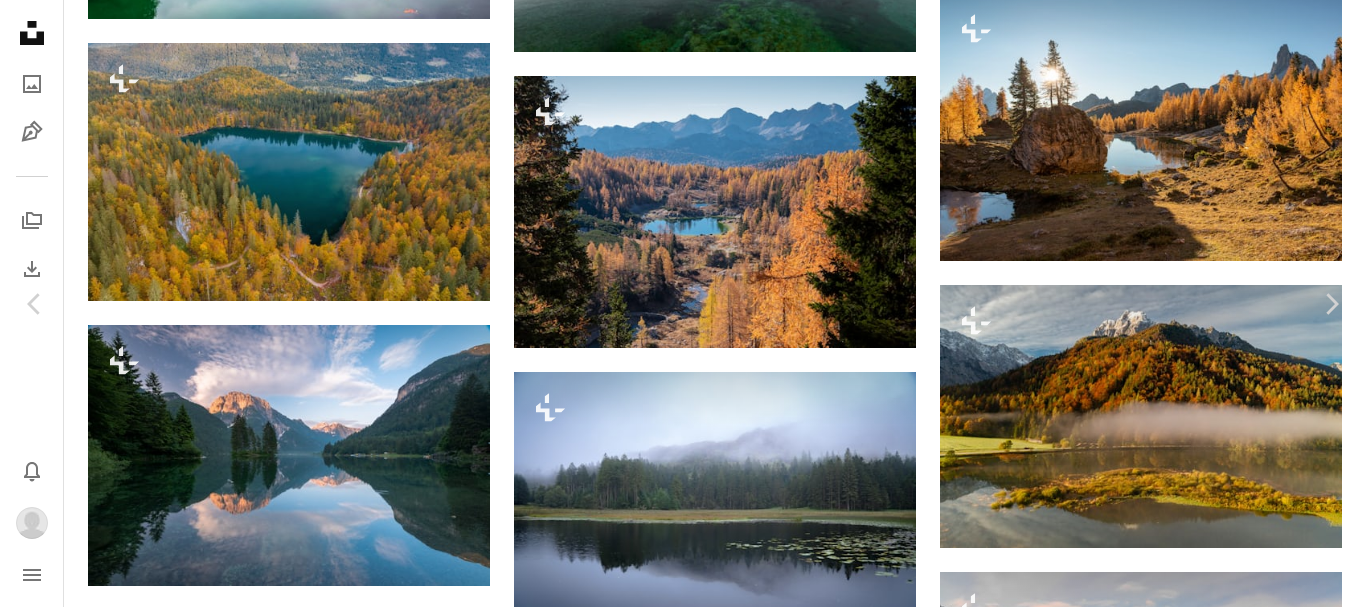 scroll, scrollTop: 100, scrollLeft: 0, axis: vertical 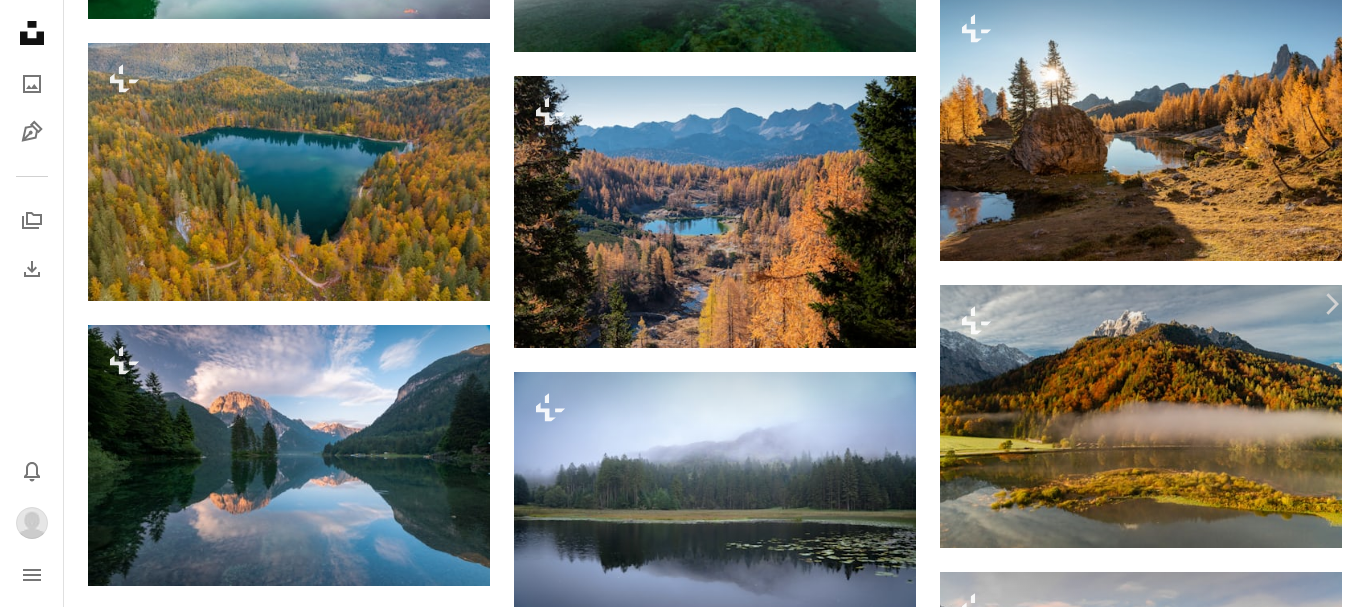 click on "Chevron left" 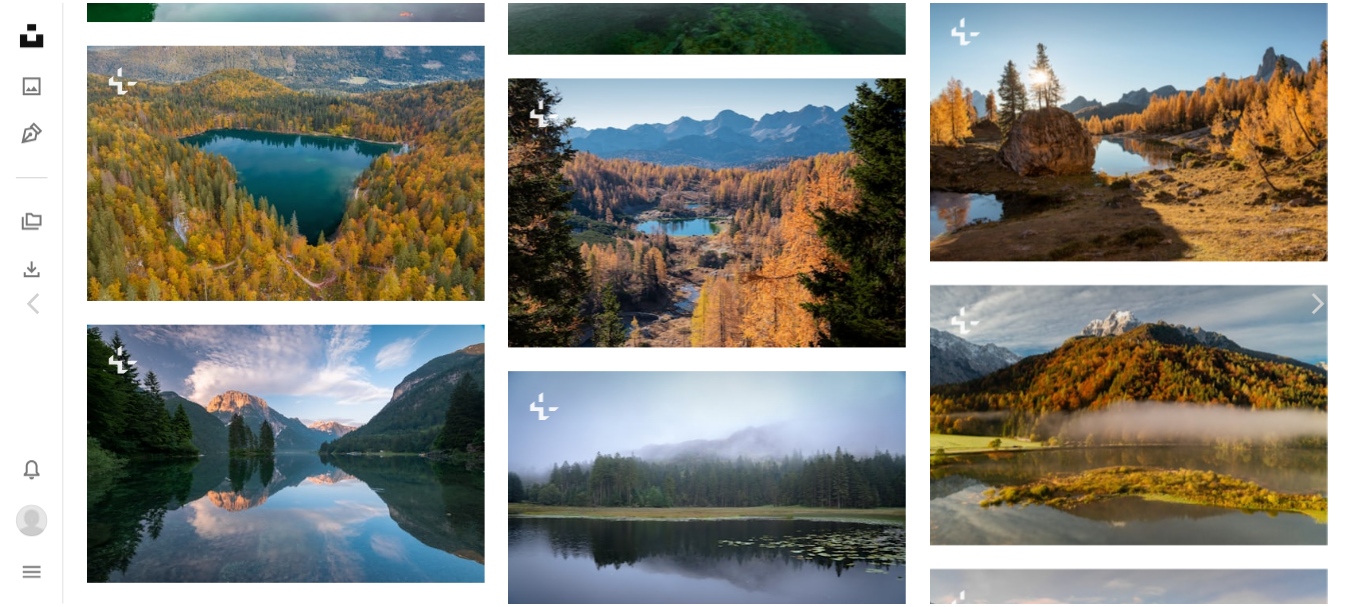 scroll, scrollTop: 0, scrollLeft: 0, axis: both 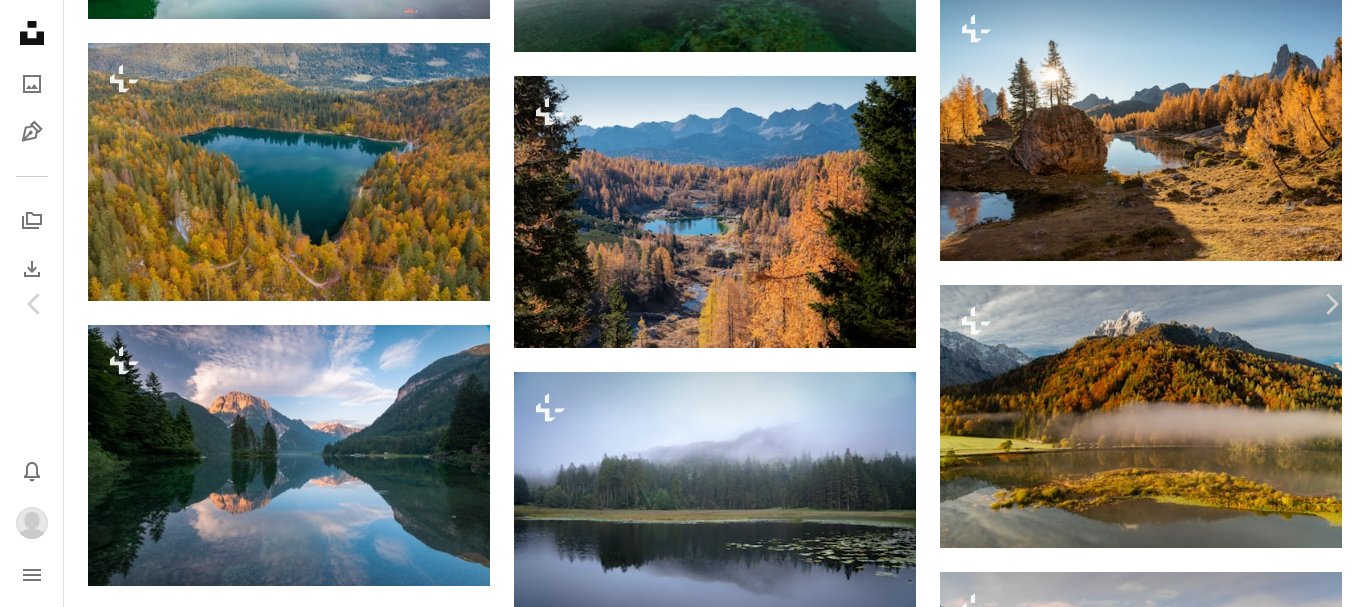 click on "An X shape Chevron left Chevron right Ales Krivec For  Unsplash+ A heart A plus sign A lock Download Zoom in A forward-right arrow Share More Actions Autumn colors on a misty day by the lake. Calendar outlined Published on  October 25, 2023 Camera NIKON CORPORATION, NIKON D810A Safety Licensed under the  Unsplash+ License forest land outdoor autumn fall trees lake autumn leaves mist foliage autumn colours autumn landscapes autumn scene From this series Chevron right Plus sign for Unsplash+ Plus sign for Unsplash+ Plus sign for Unsplash+ Related images Plus sign for Unsplash+ A heart A plus sign Ales Krivec For  Unsplash+ A lock Download Plus sign for Unsplash+ A heart A plus sign Dejan Zakic For  Unsplash+ A lock Download Plus sign for Unsplash+ A heart A plus sign Nathan Anderson For  Unsplash+ A lock Download Plus sign for Unsplash+ A heart A plus sign Dejan Zakic For  Unsplash+ A lock Download Plus sign for Unsplash+ A heart A plus sign Davey Gravy For  Unsplash+ A lock Download Plus sign for Unsplash+" at bounding box center (683, 2133) 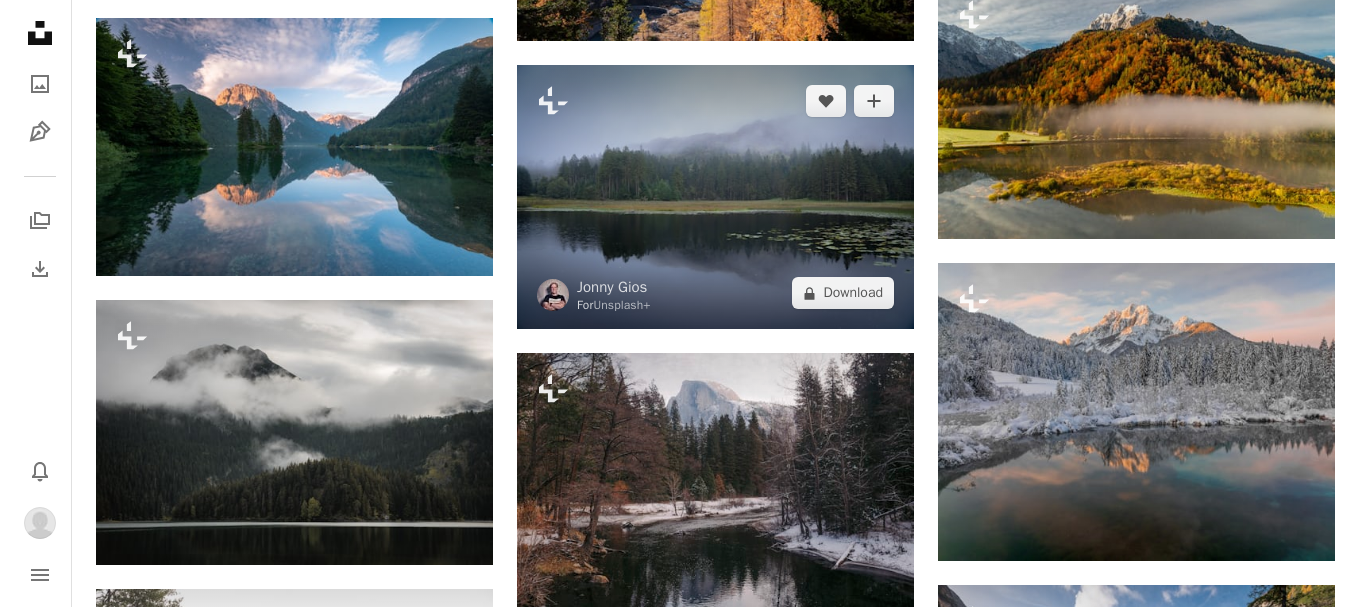 scroll, scrollTop: 2500, scrollLeft: 0, axis: vertical 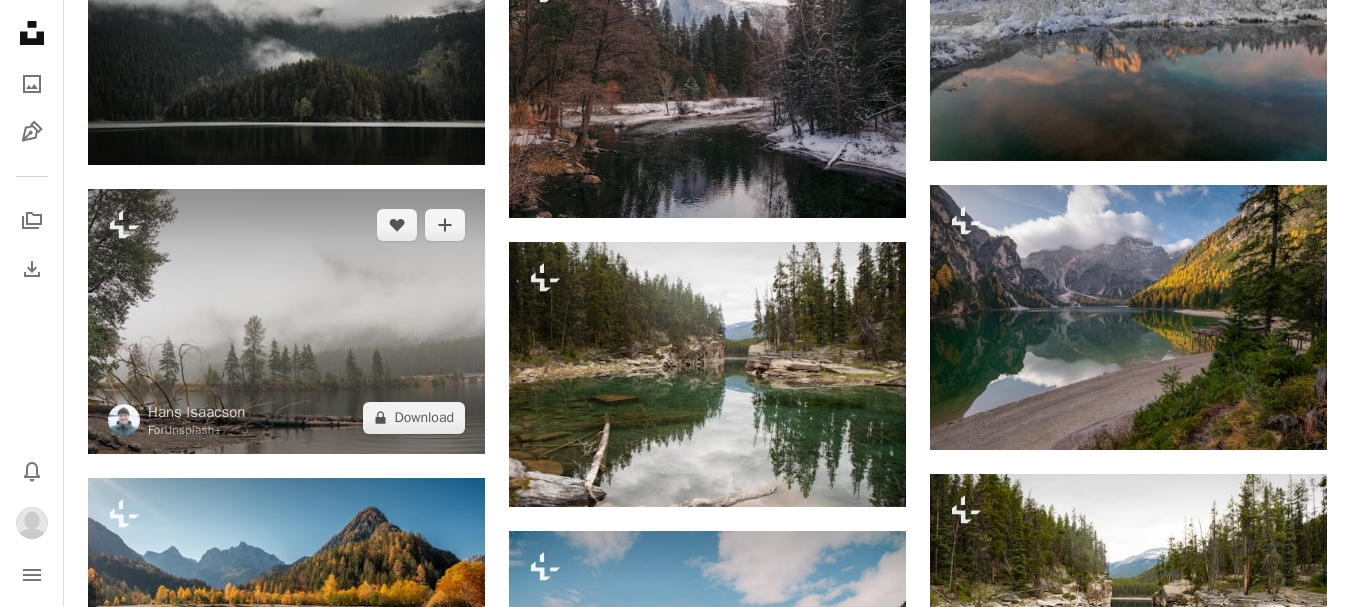 click at bounding box center [286, 321] 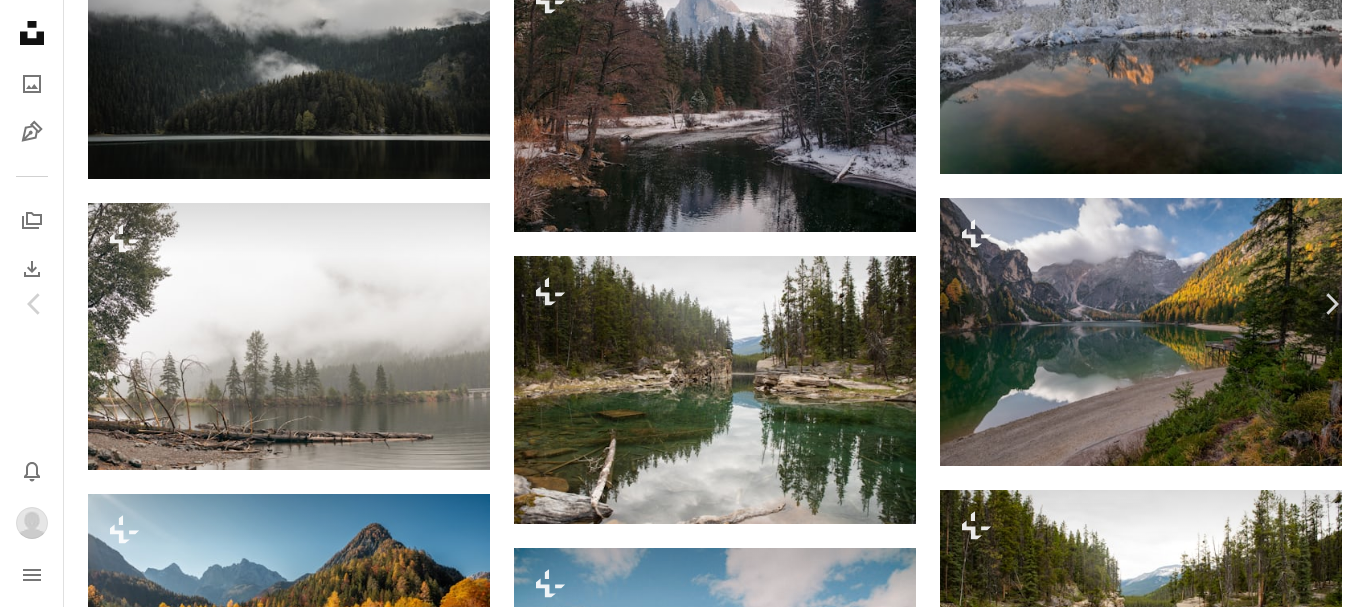 scroll, scrollTop: 400, scrollLeft: 0, axis: vertical 